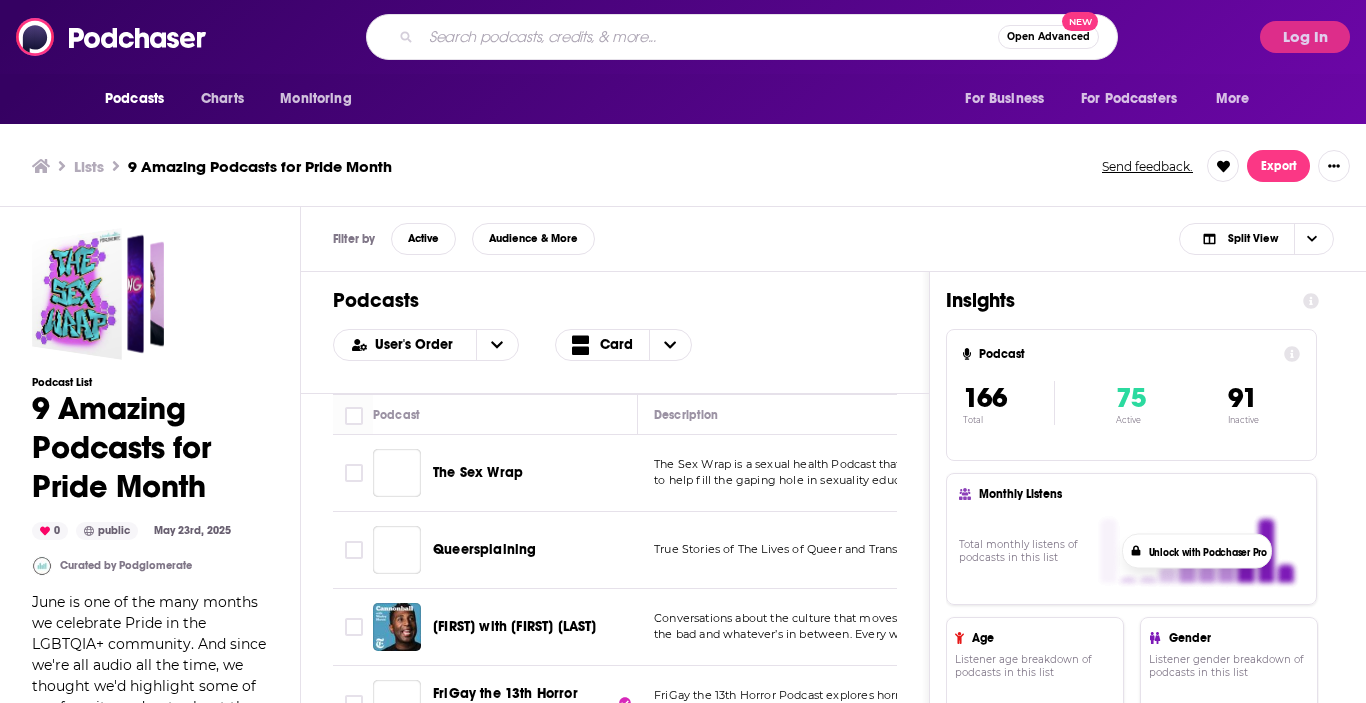 scroll, scrollTop: 0, scrollLeft: 0, axis: both 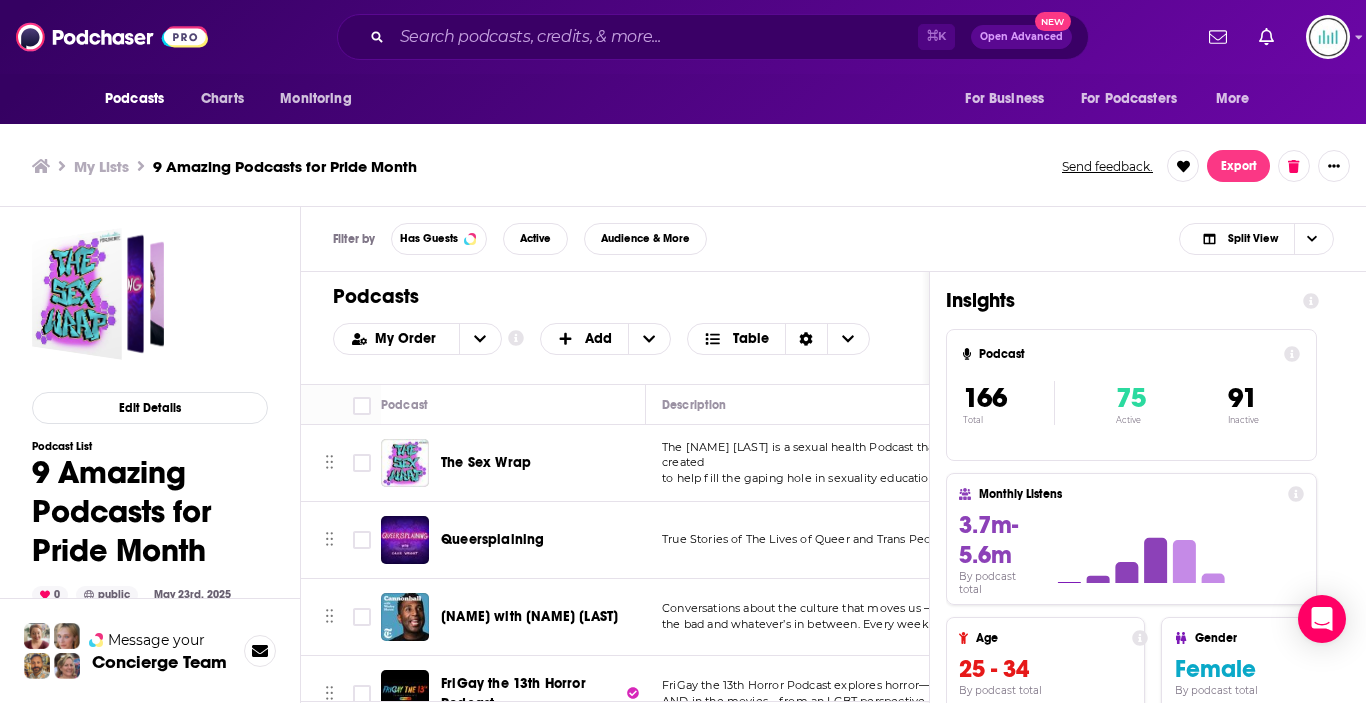click on "Podcasts Charts Monitoring ⌘  K Open Advanced New For Business For Podcasters More" at bounding box center [683, 37] 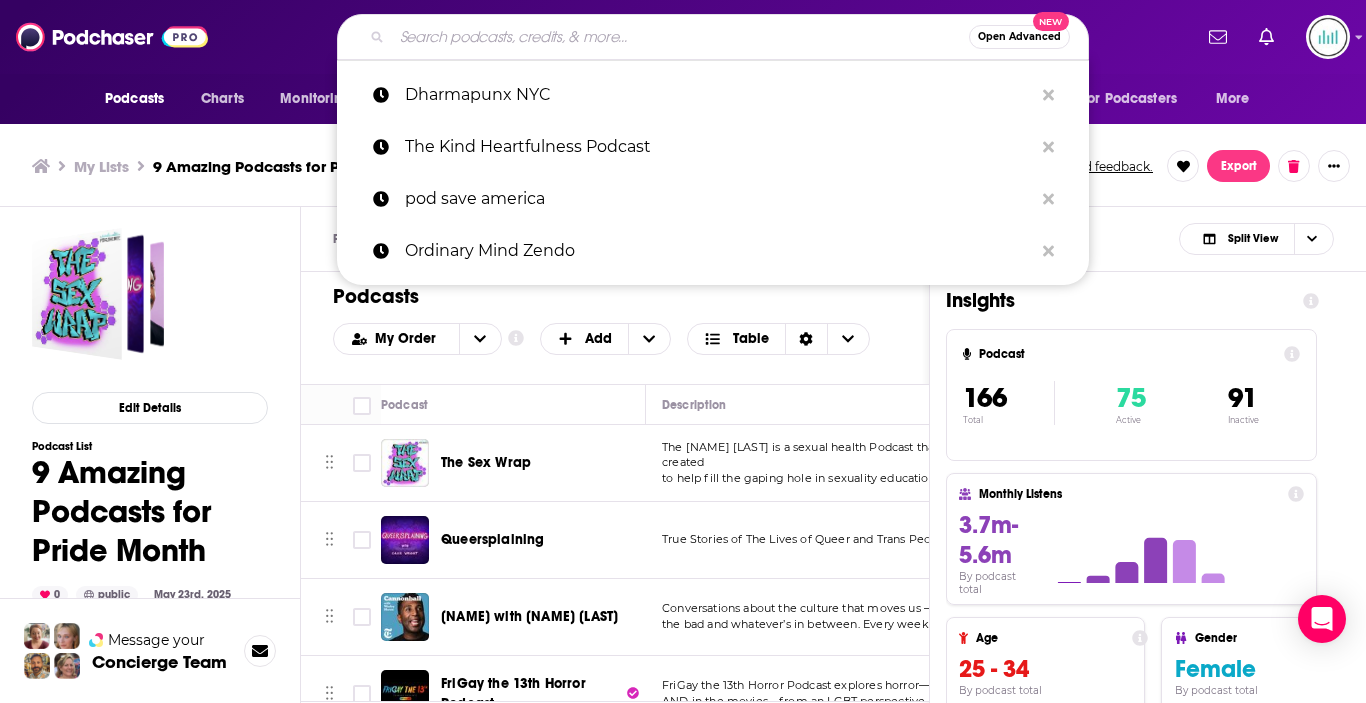 click at bounding box center (680, 37) 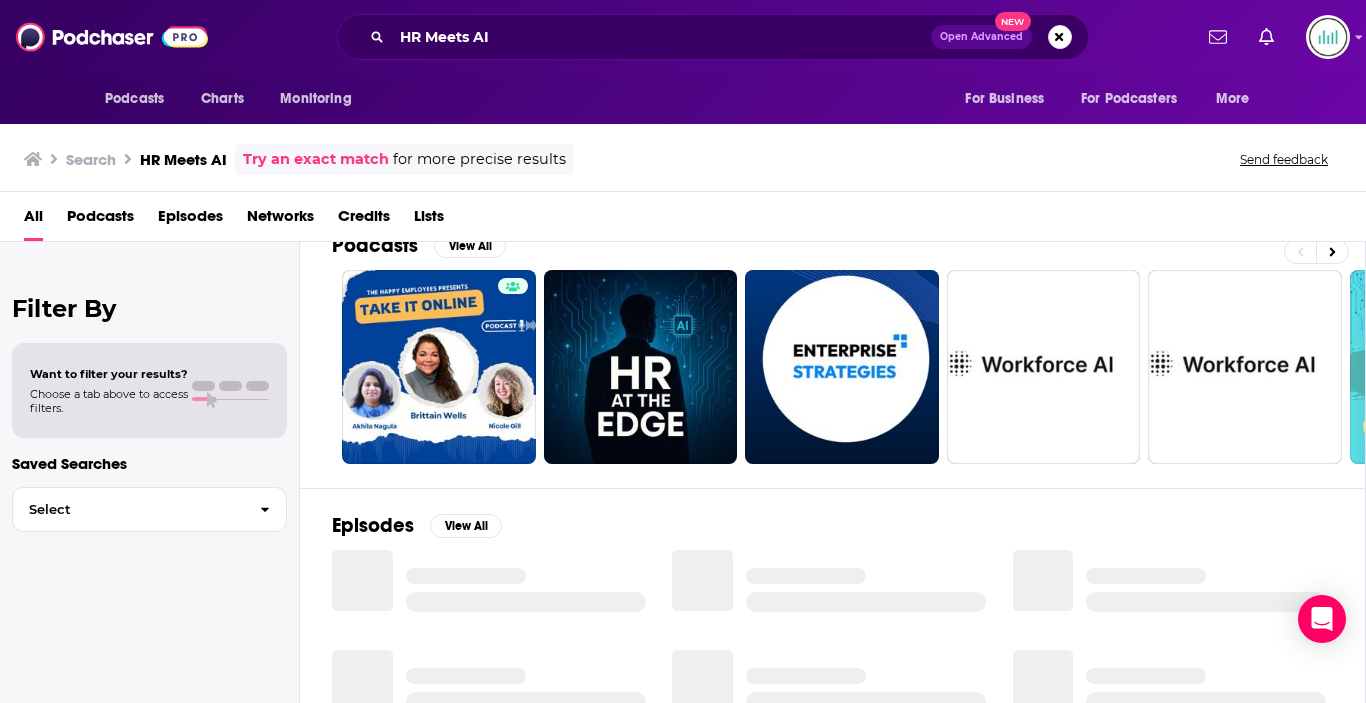 scroll, scrollTop: 0, scrollLeft: 0, axis: both 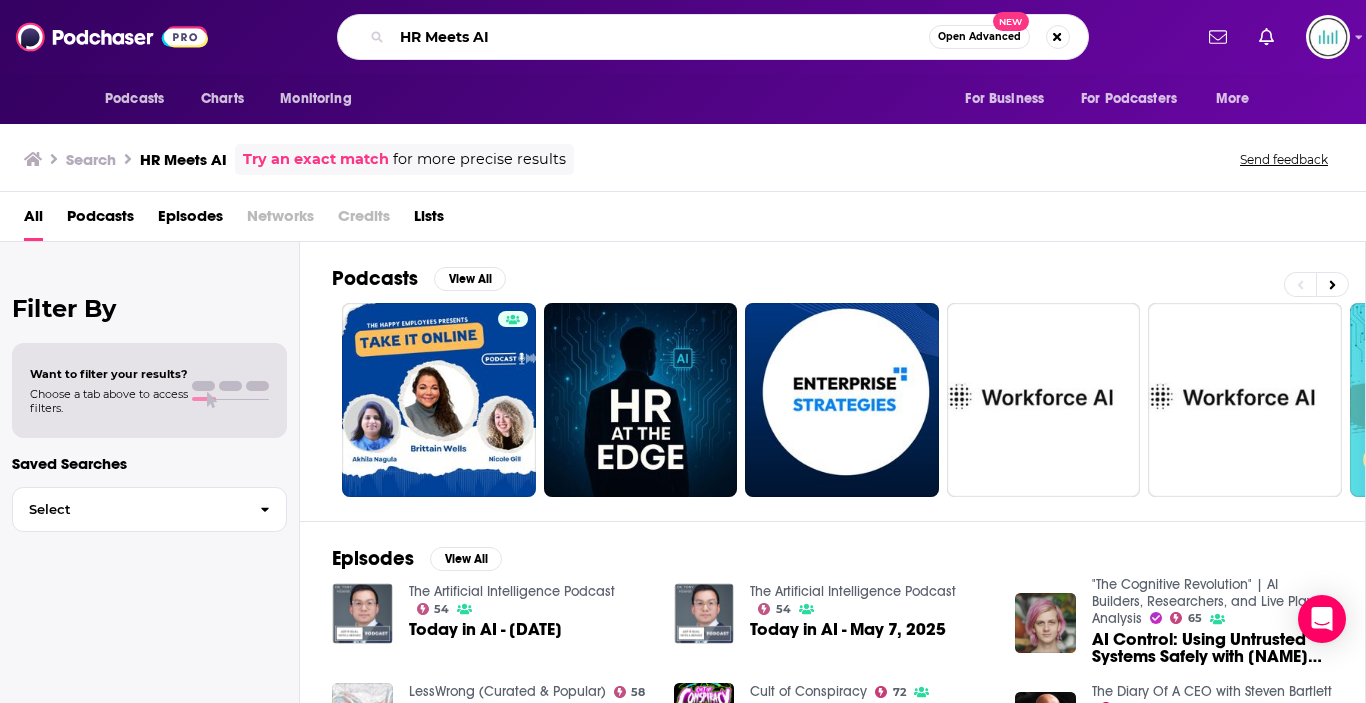 click on "HR Meets AI" at bounding box center (660, 37) 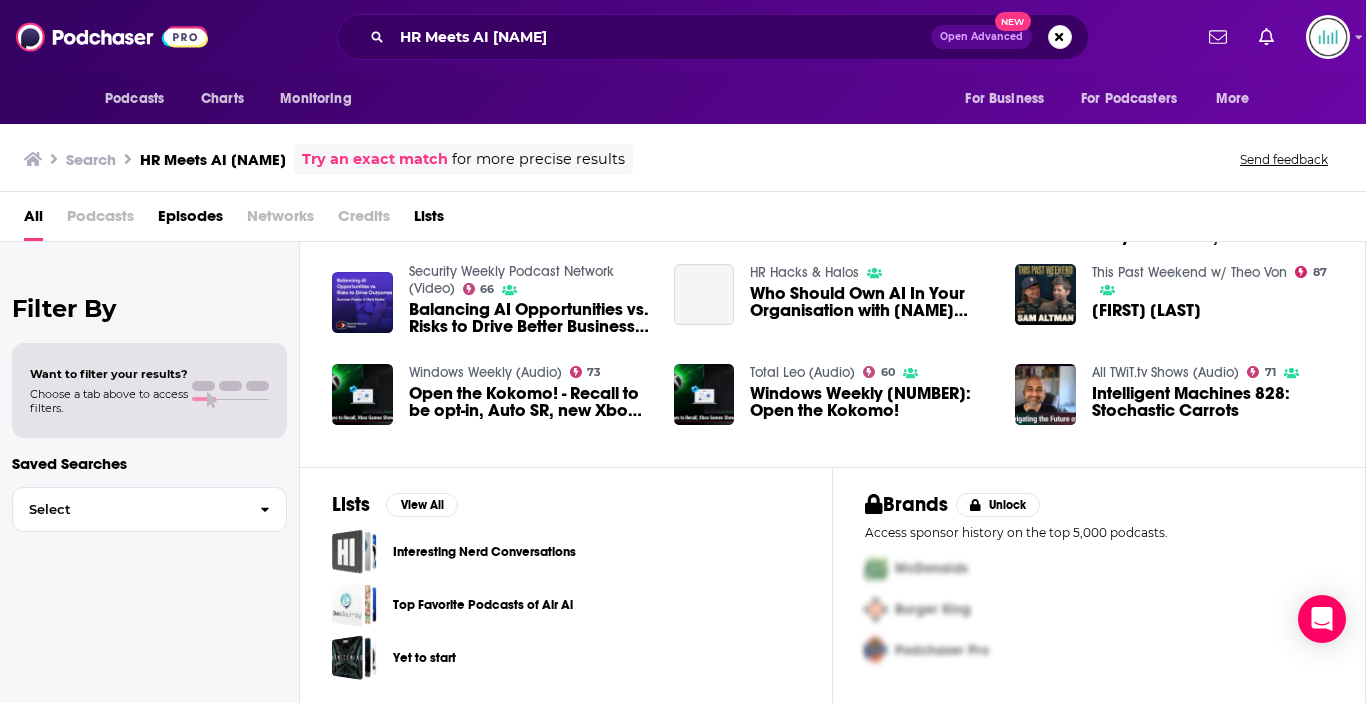 scroll, scrollTop: 0, scrollLeft: 0, axis: both 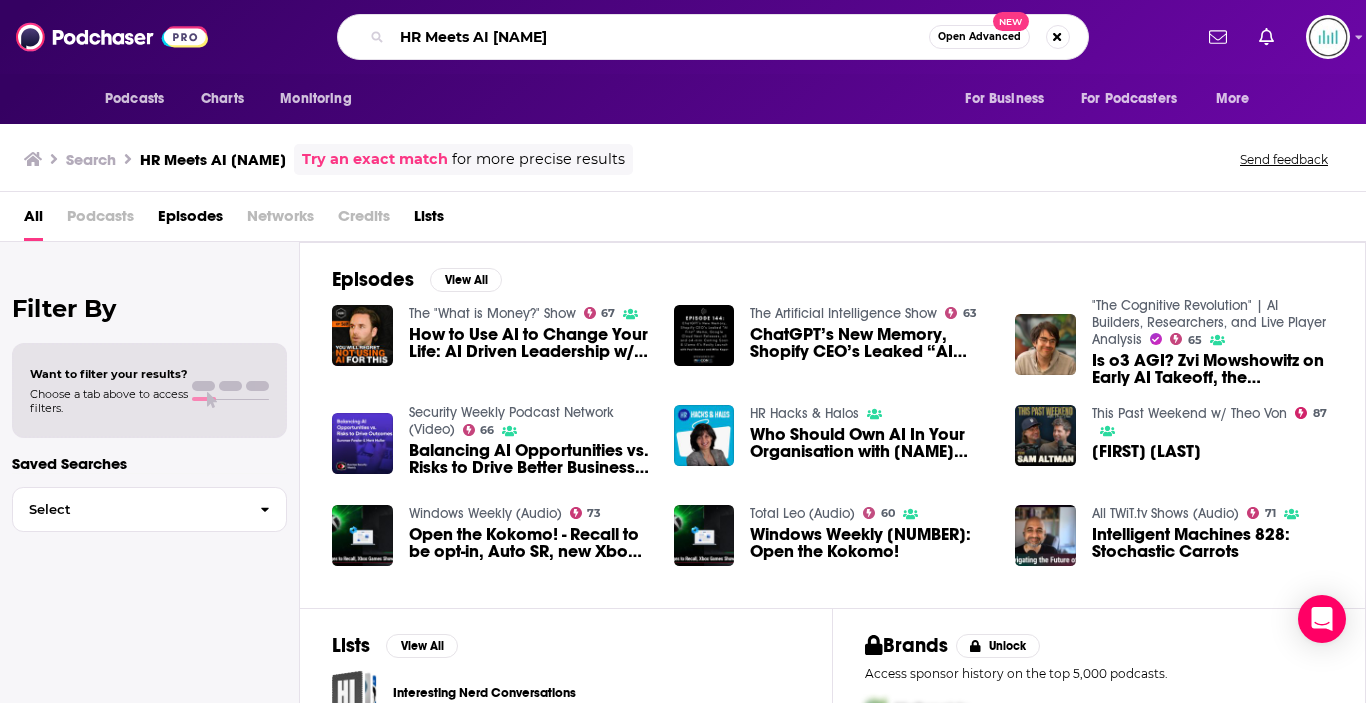 click on "HR Meets AI [NAME]" at bounding box center [660, 37] 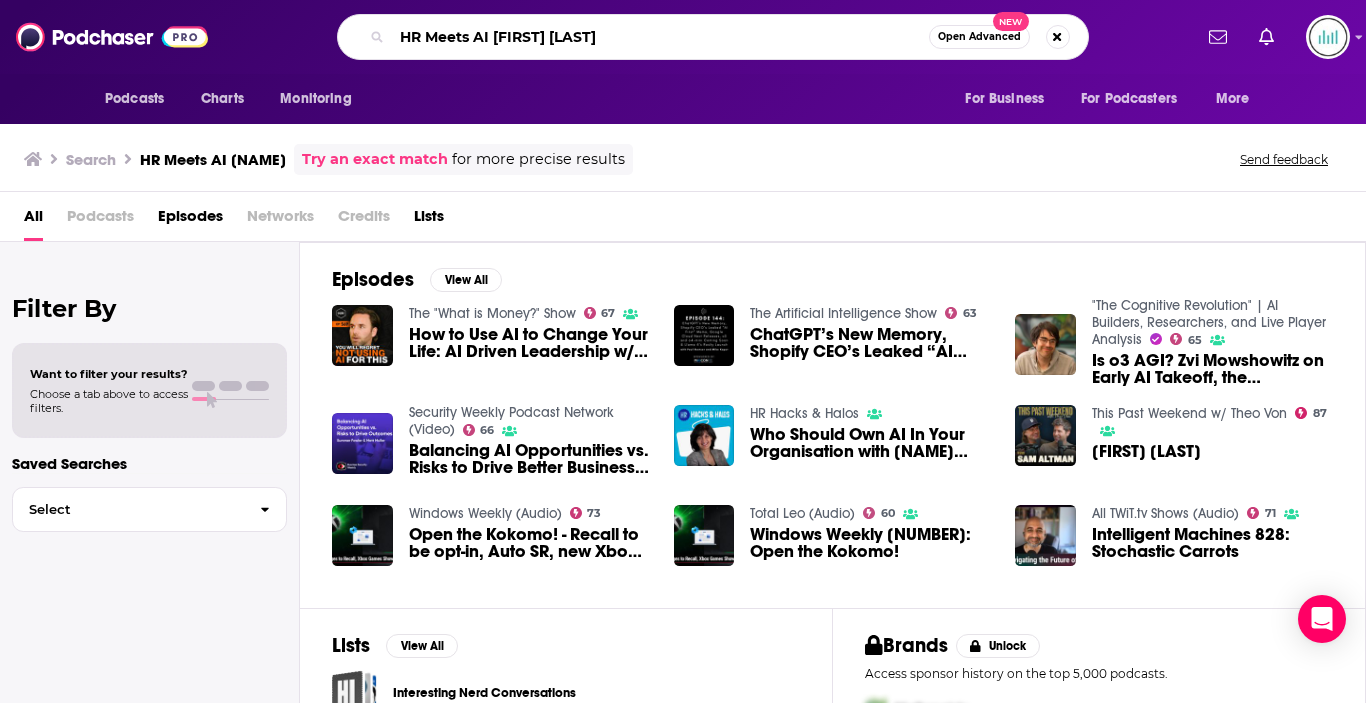 type on "HR Meets AI [FIRST] [LAST]" 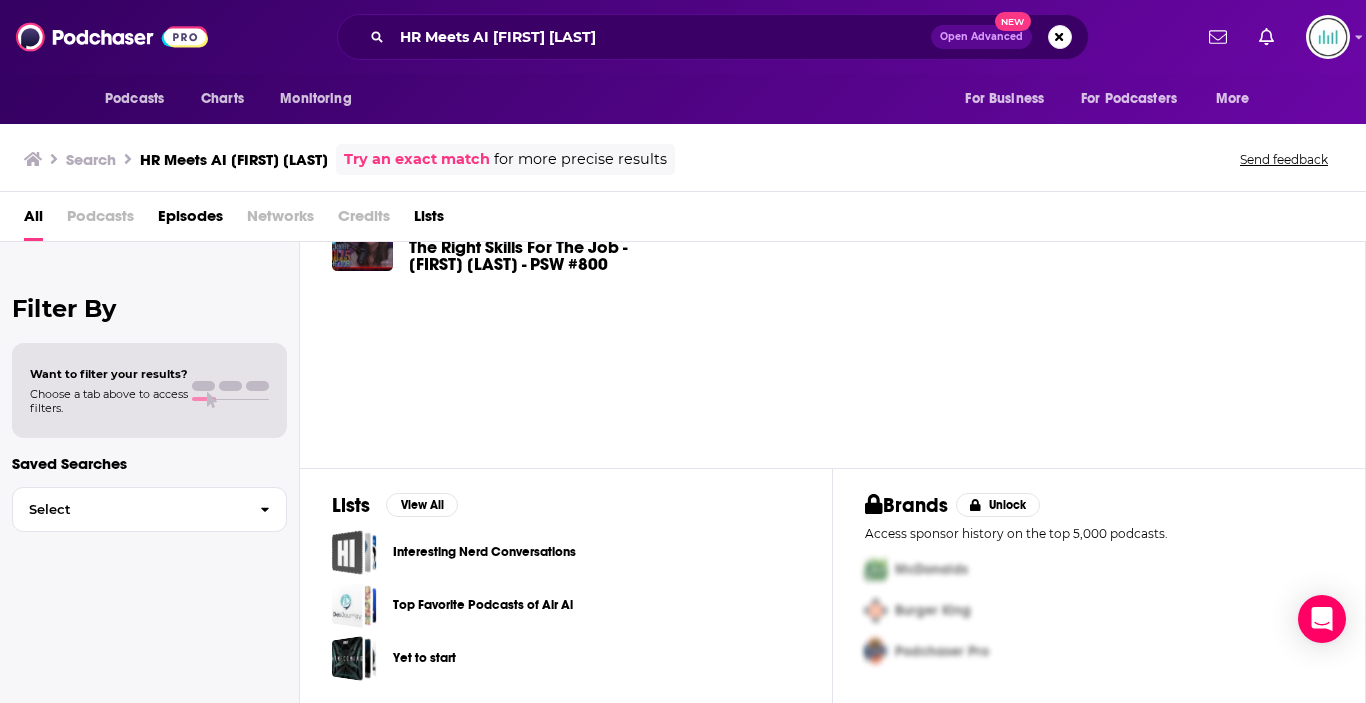 scroll, scrollTop: 0, scrollLeft: 0, axis: both 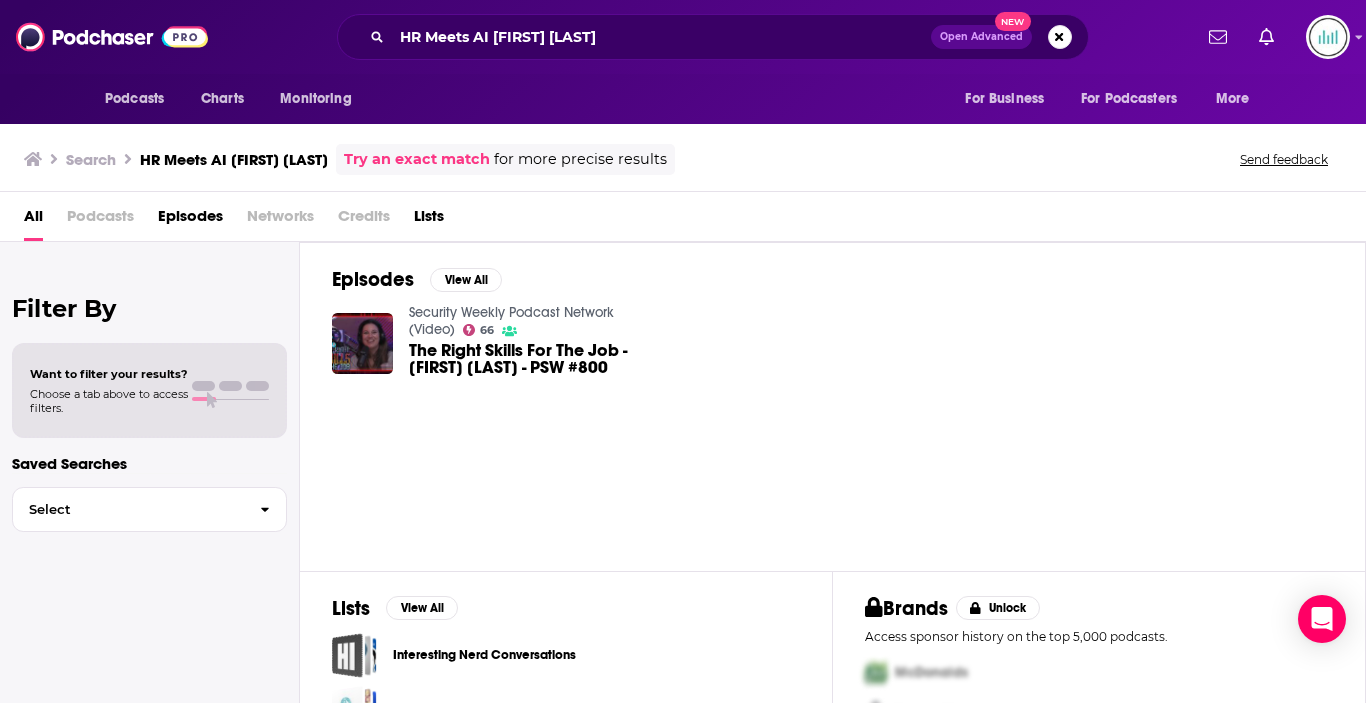 click on "Networks" at bounding box center (280, 220) 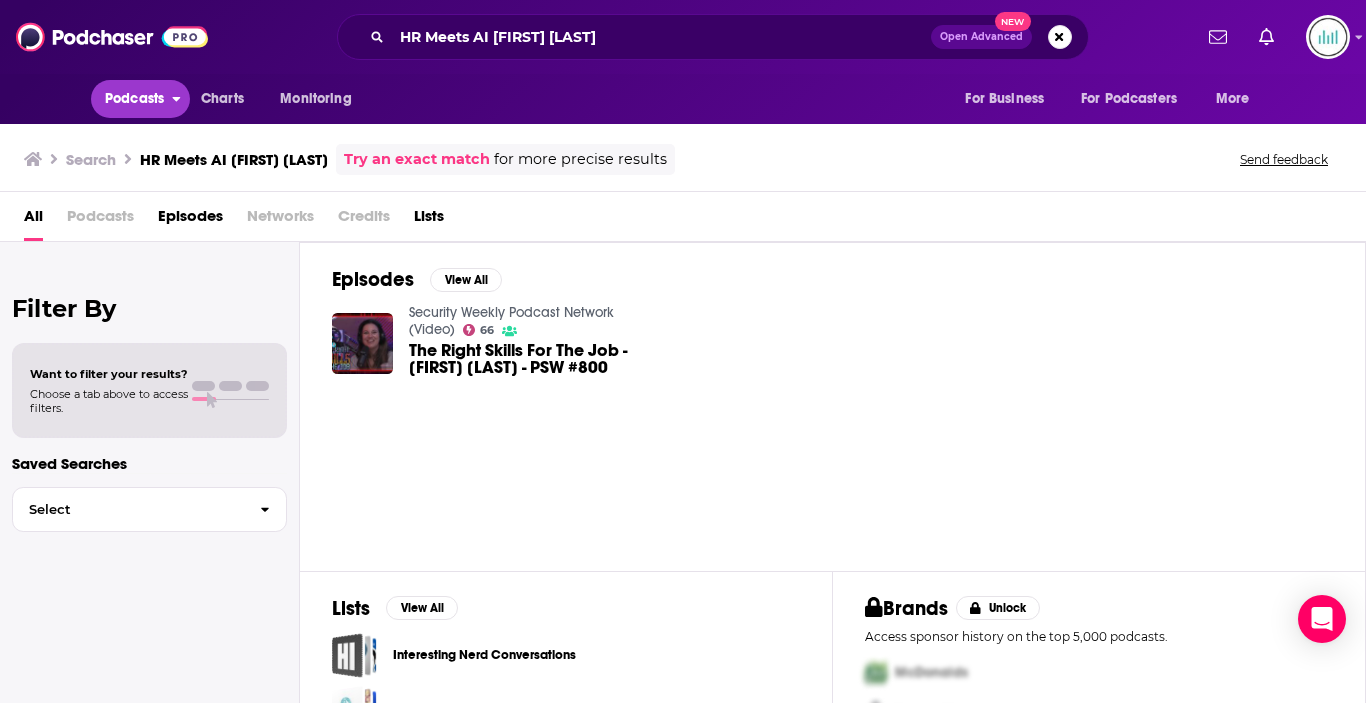click on "Podcasts" at bounding box center [134, 99] 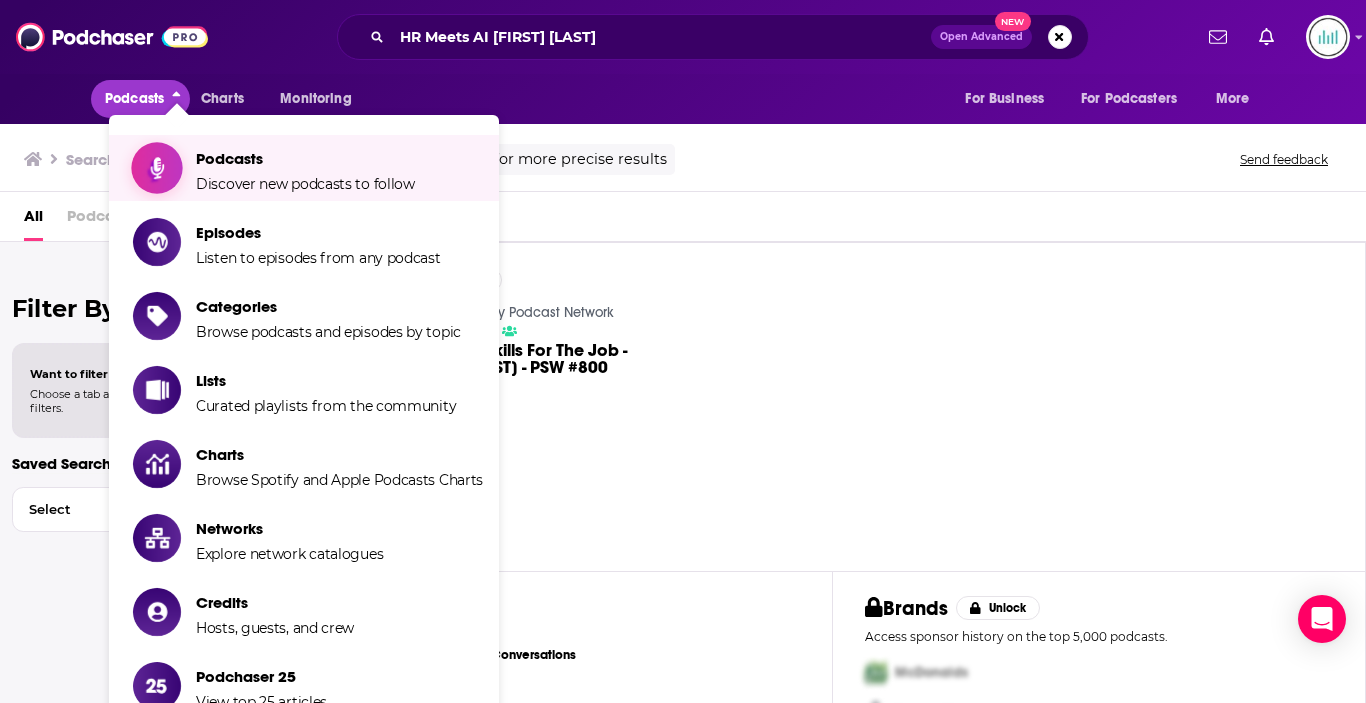 click on "Podcasts Discover new podcasts to follow" at bounding box center [305, 168] 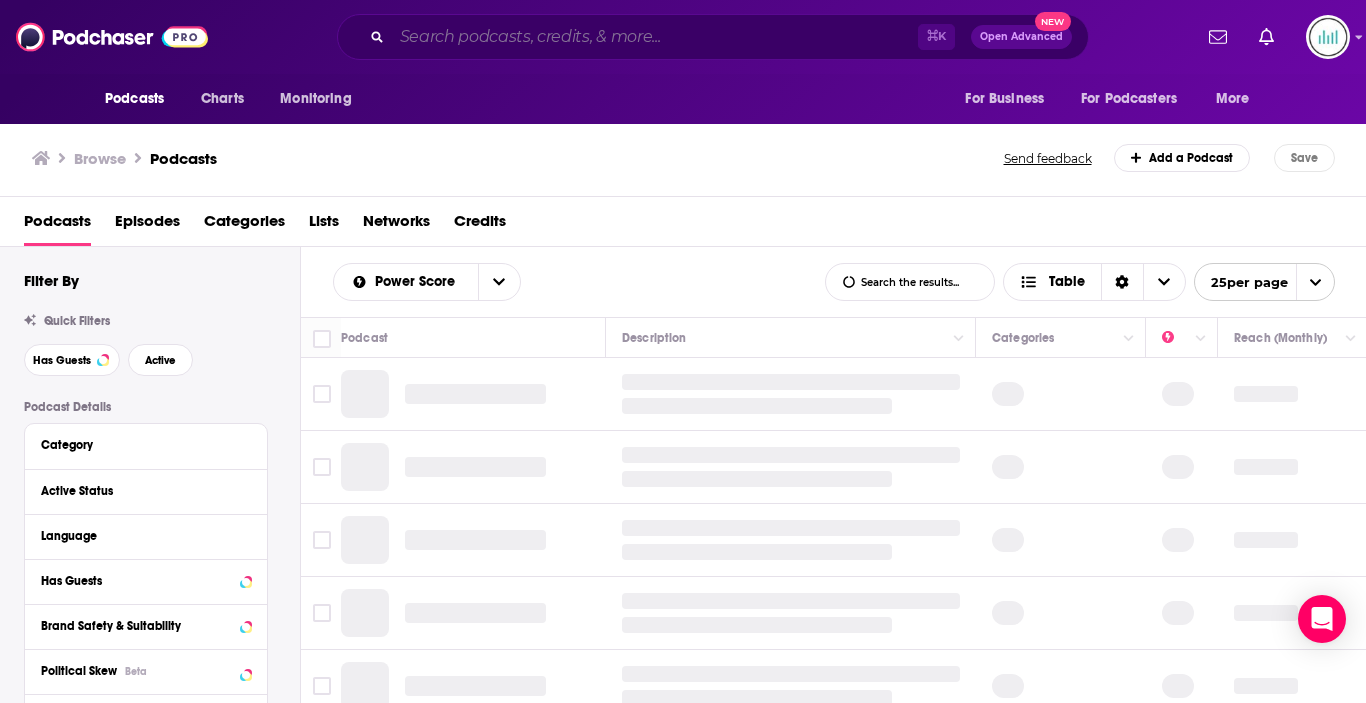 click at bounding box center (655, 37) 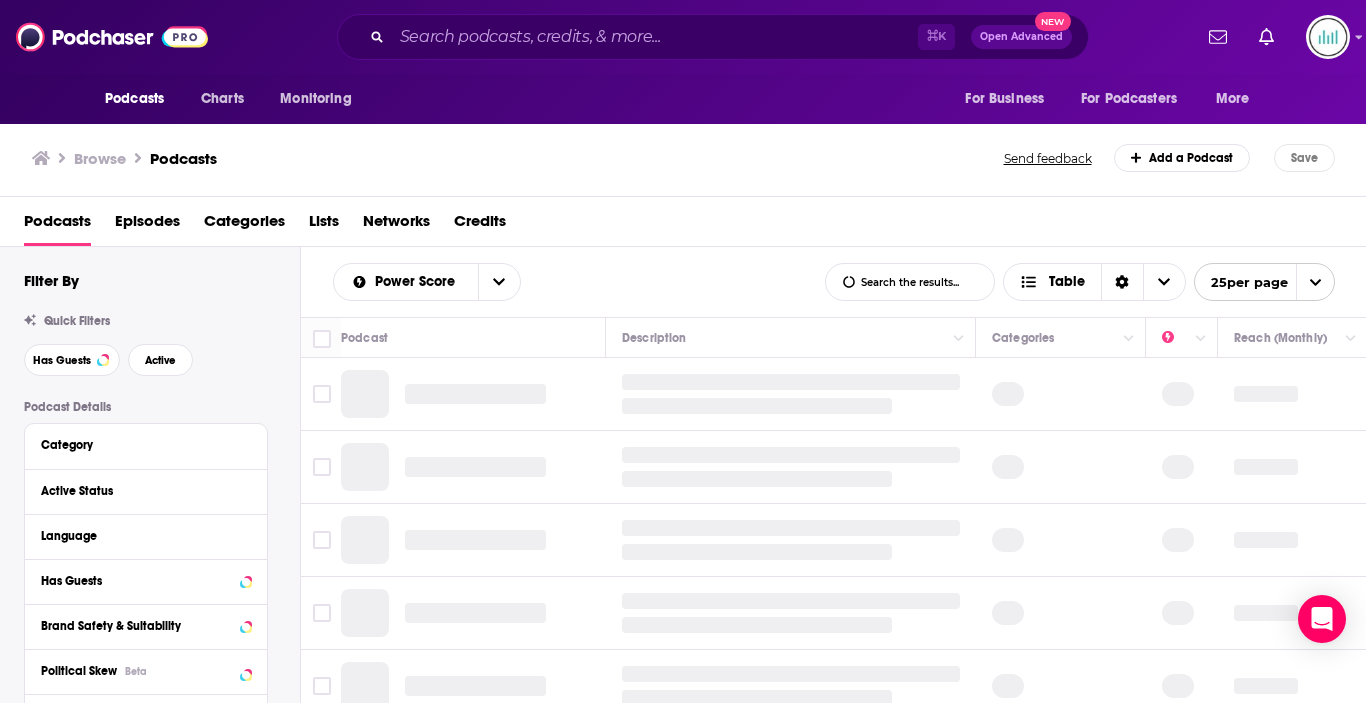 click on "Browse Podcasts Send feedback Add a Podcast Save" at bounding box center (683, 158) 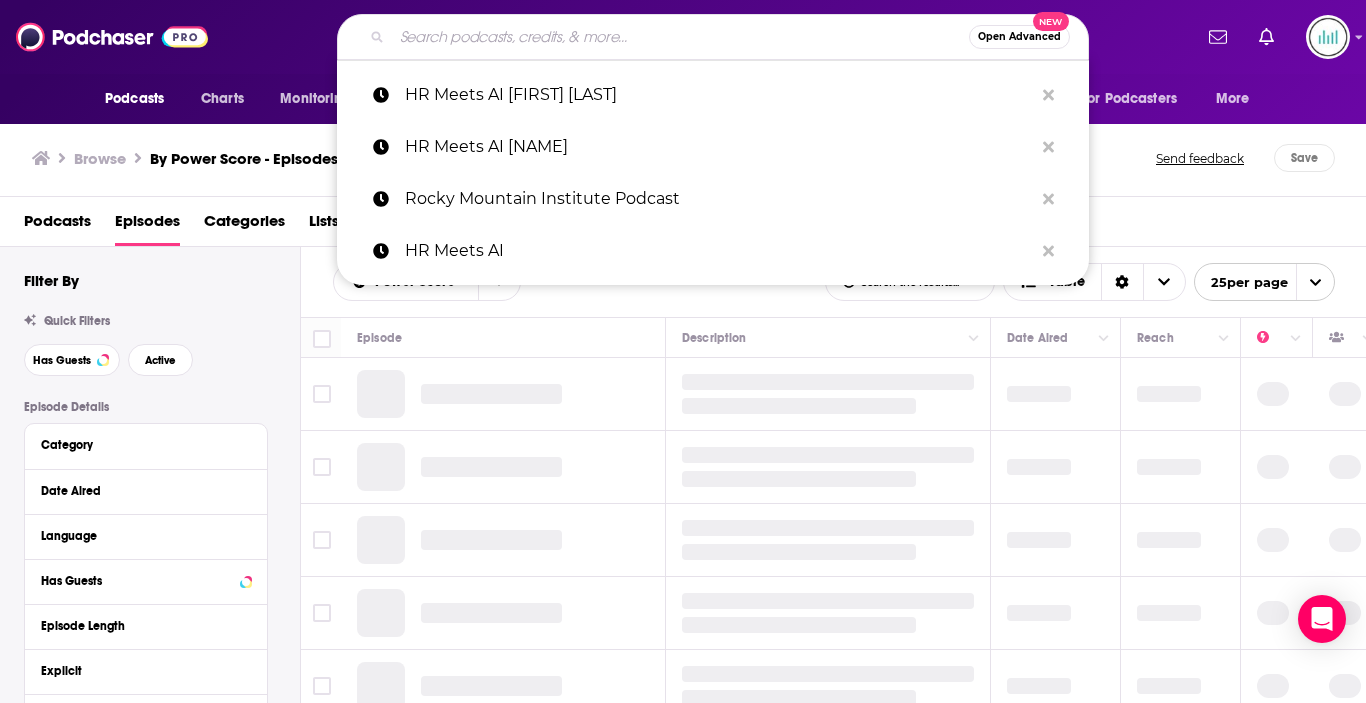 click at bounding box center [680, 37] 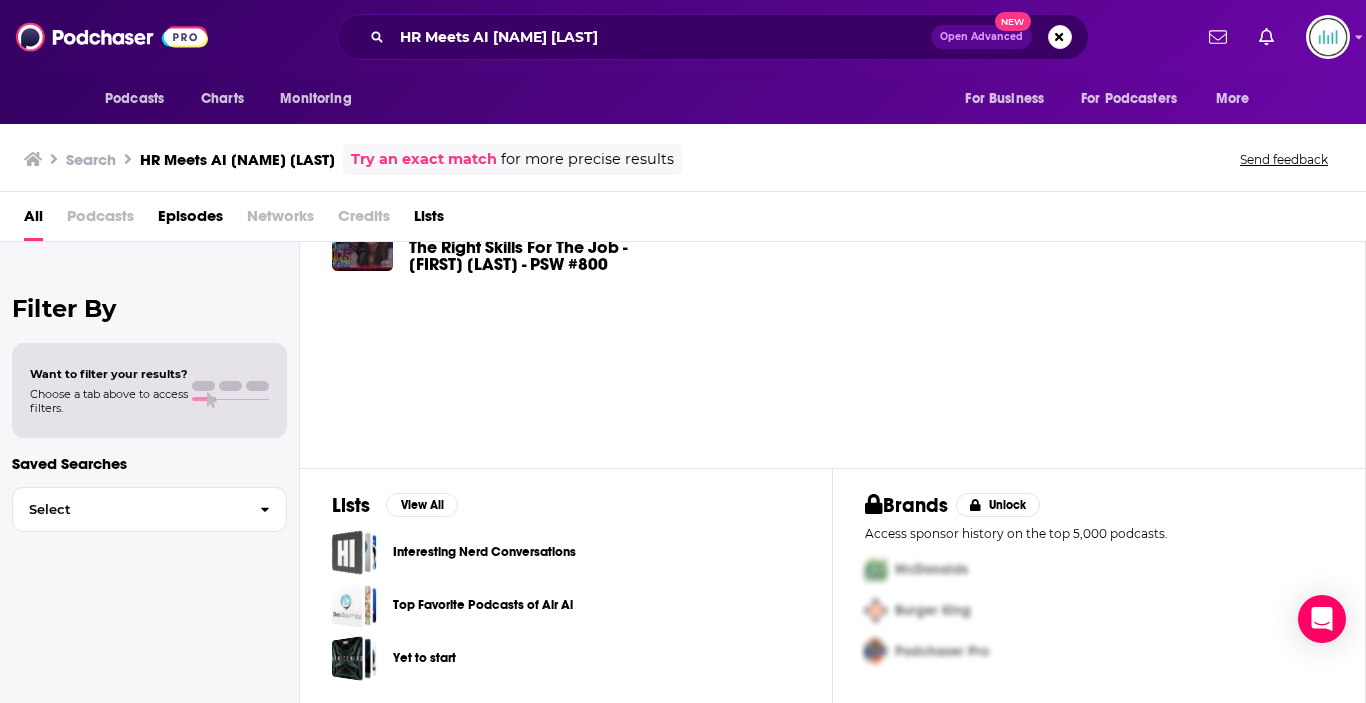scroll, scrollTop: 103, scrollLeft: 0, axis: vertical 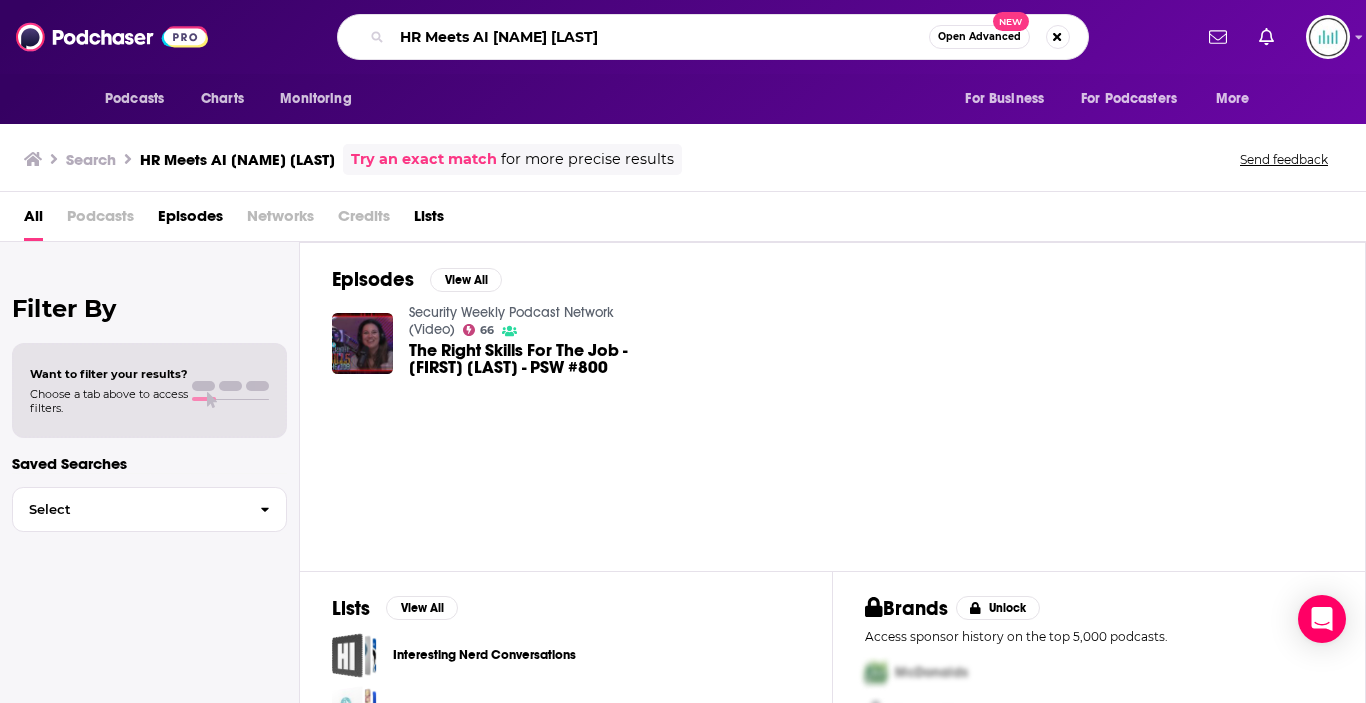 drag, startPoint x: 490, startPoint y: 39, endPoint x: 363, endPoint y: 32, distance: 127.192764 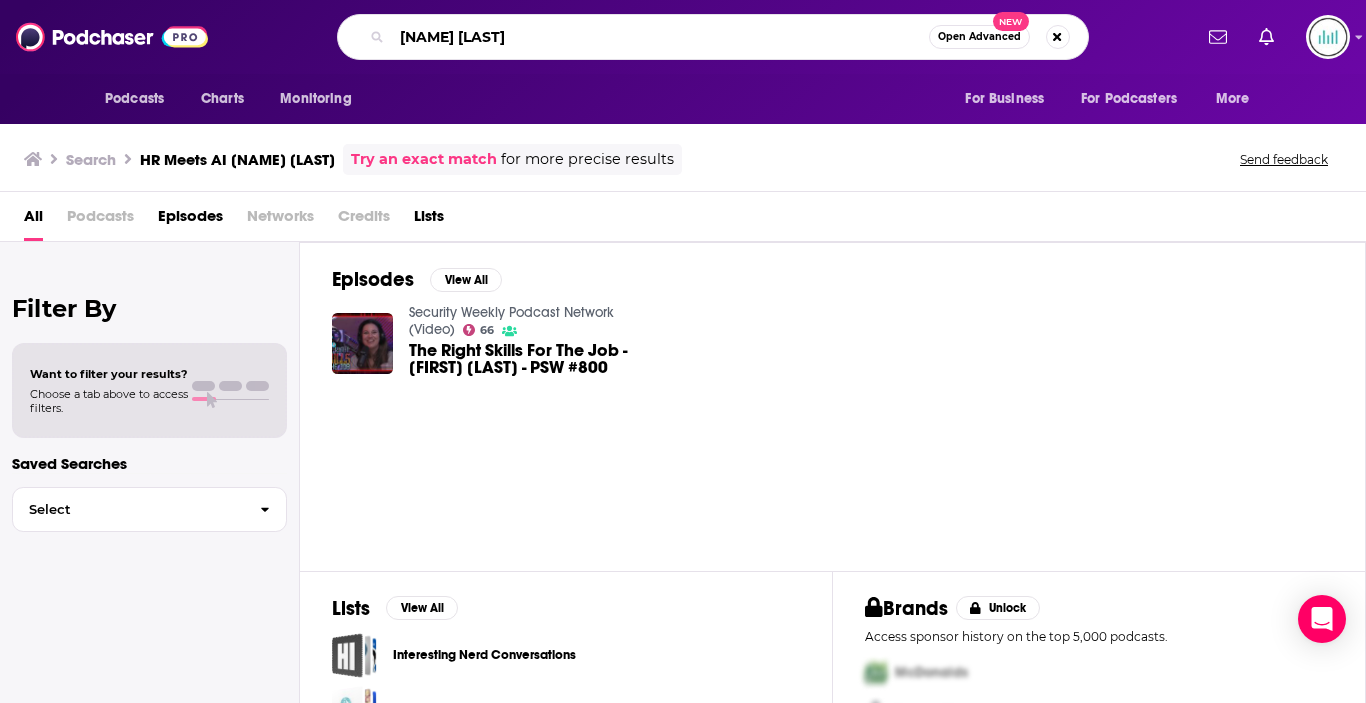 type on "[NAME] [LAST]" 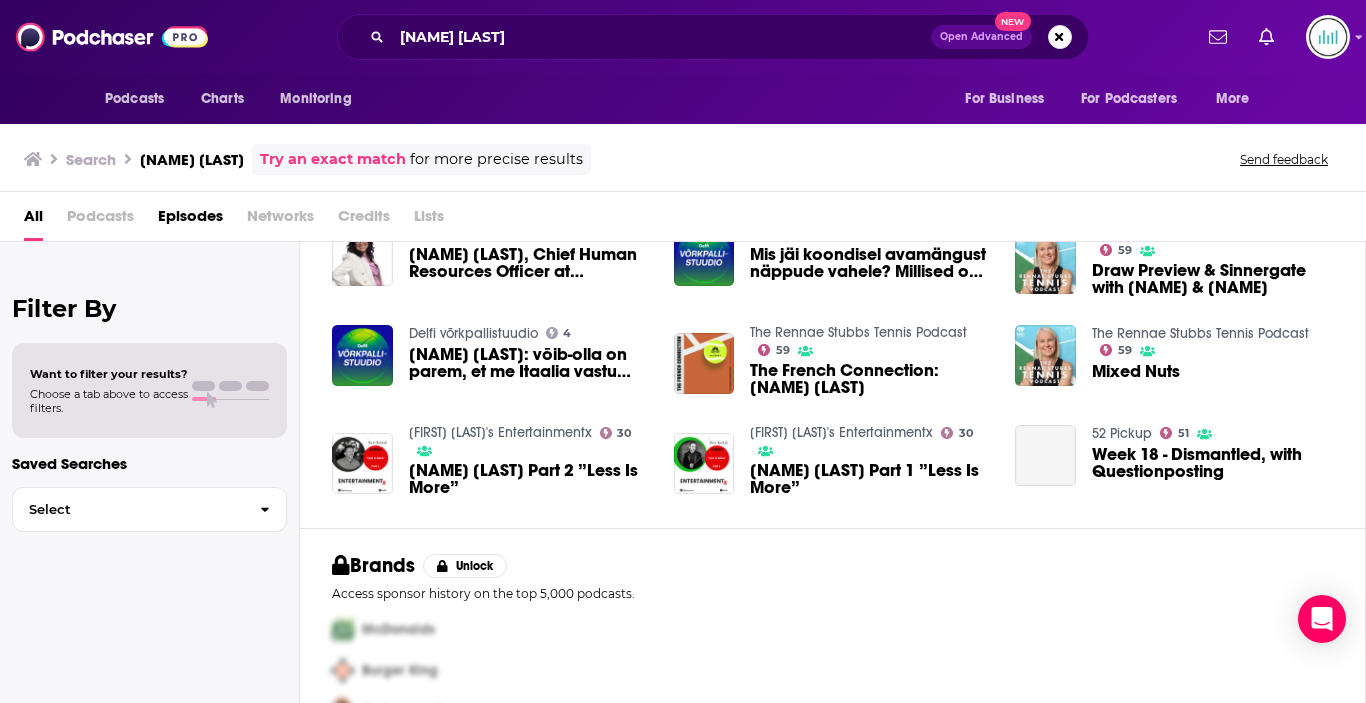 scroll, scrollTop: 0, scrollLeft: 0, axis: both 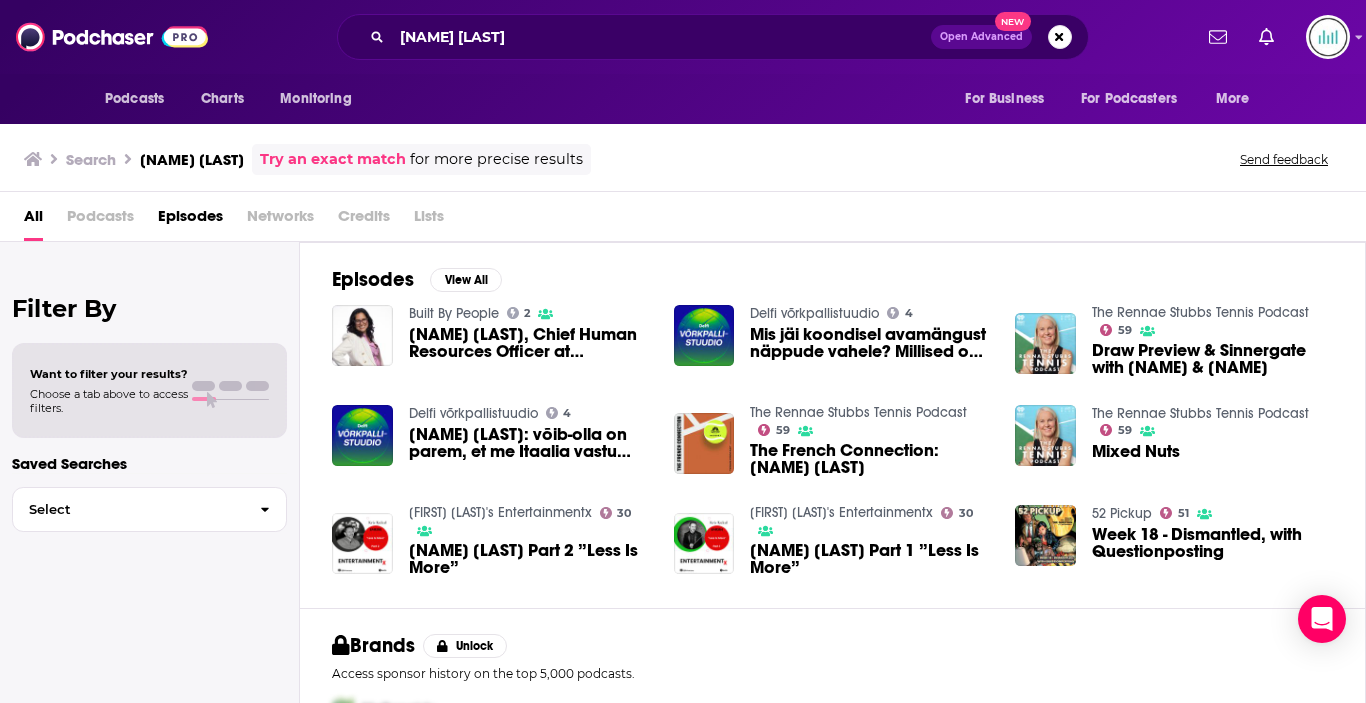 click on "[NAME] [LAST], Chief Human Resources Officer at [COMPANY] Realty, LLC" at bounding box center [529, 343] 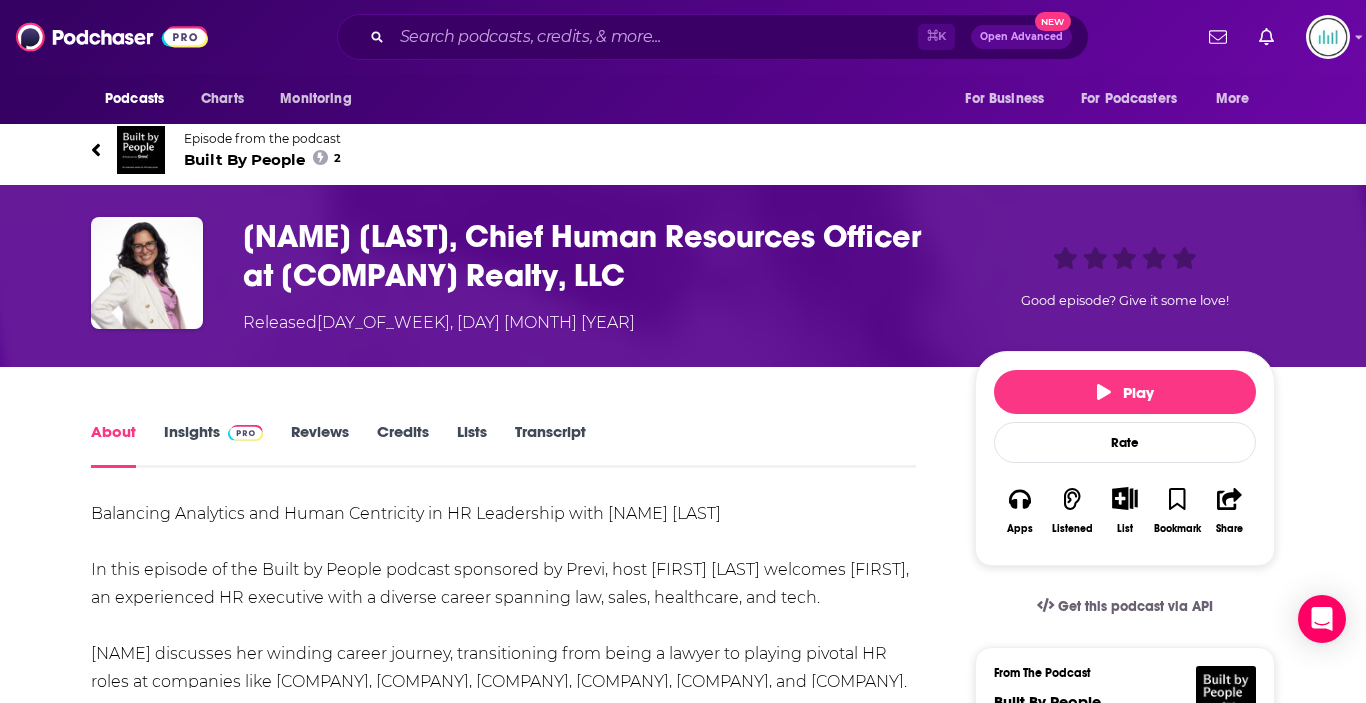 scroll, scrollTop: 0, scrollLeft: 0, axis: both 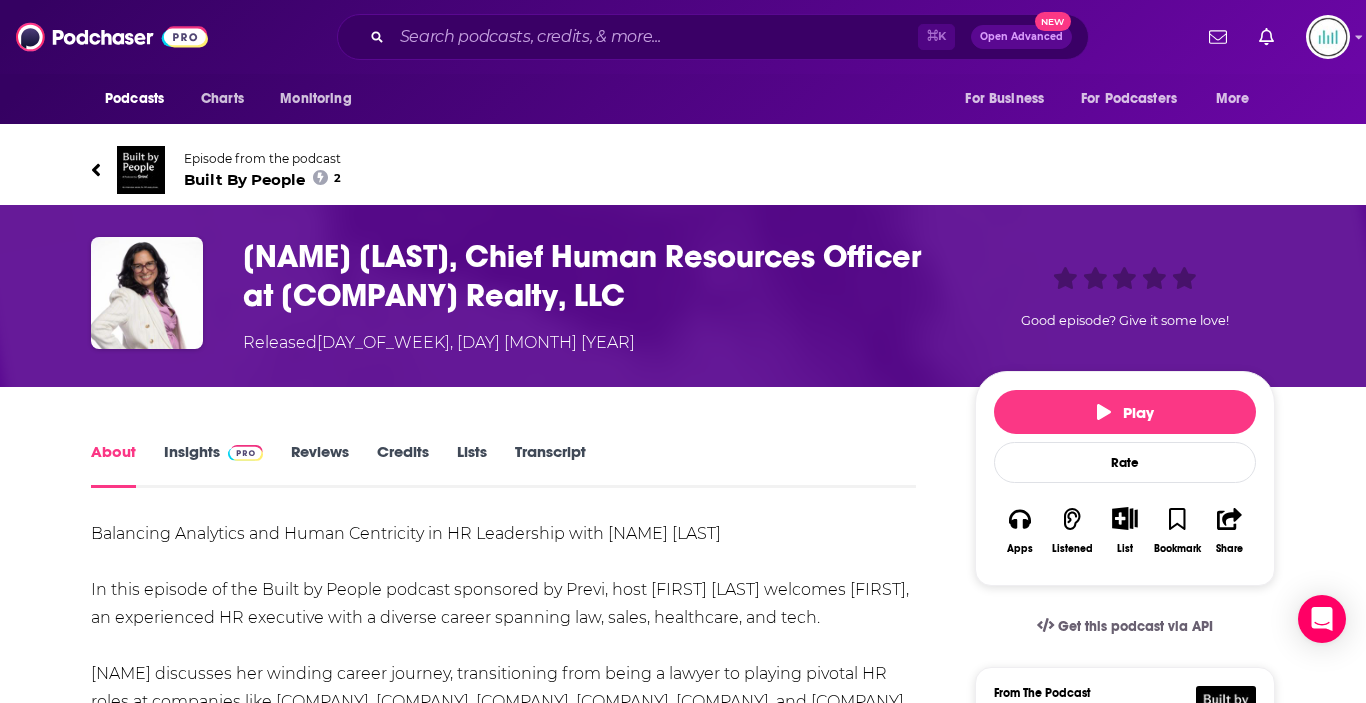 click on "Built By People 2" at bounding box center (262, 179) 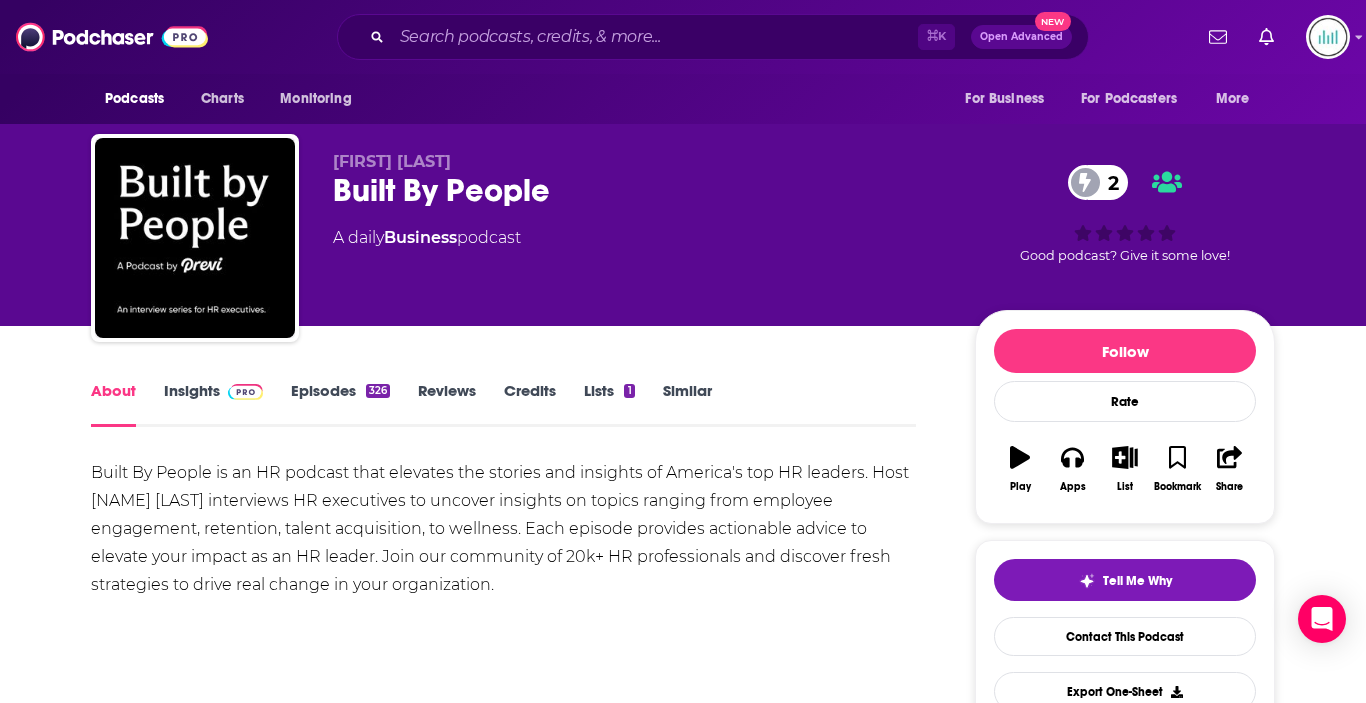 click at bounding box center [245, 392] 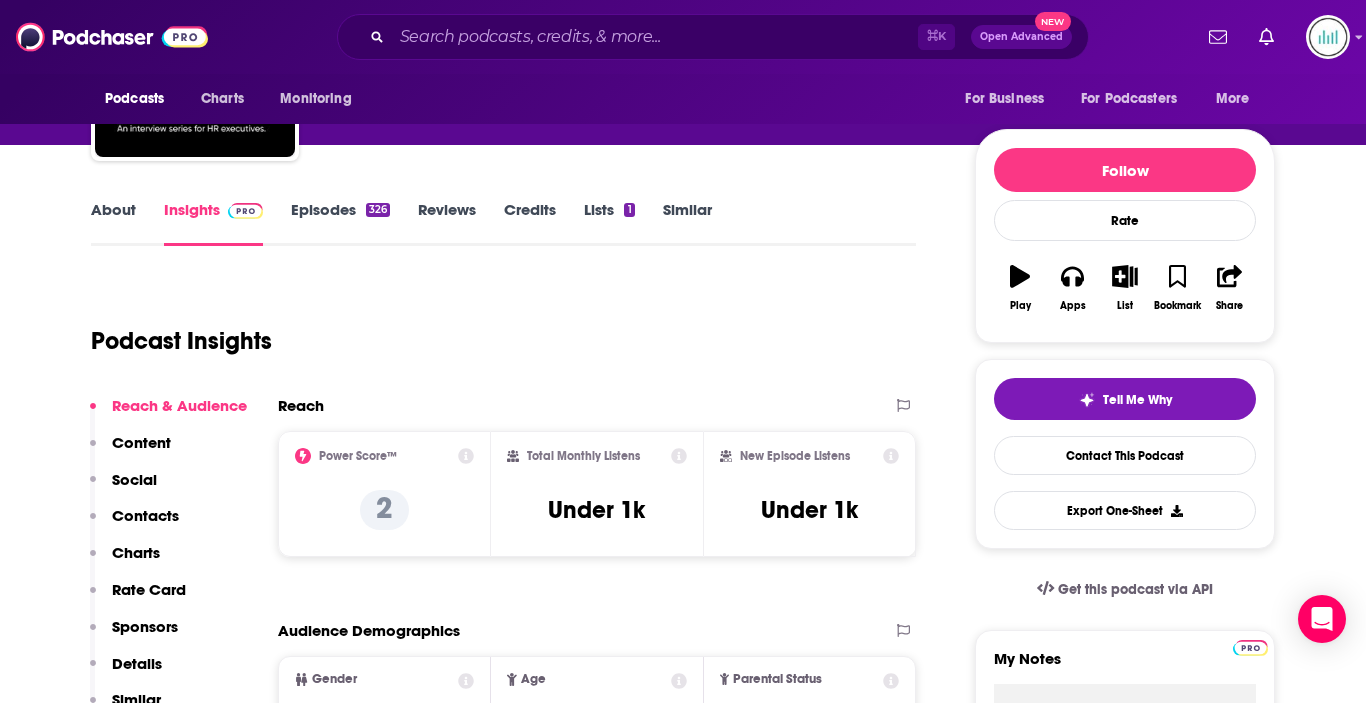 scroll, scrollTop: 0, scrollLeft: 0, axis: both 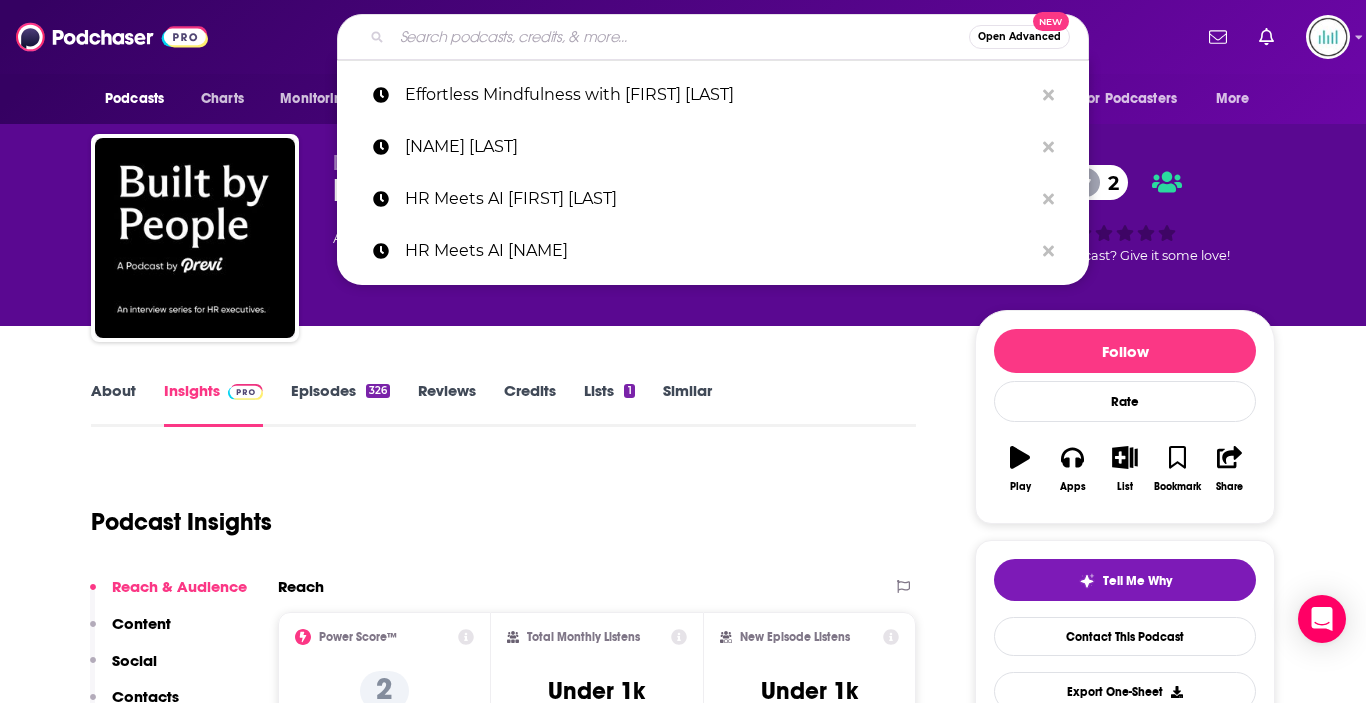 click at bounding box center (680, 37) 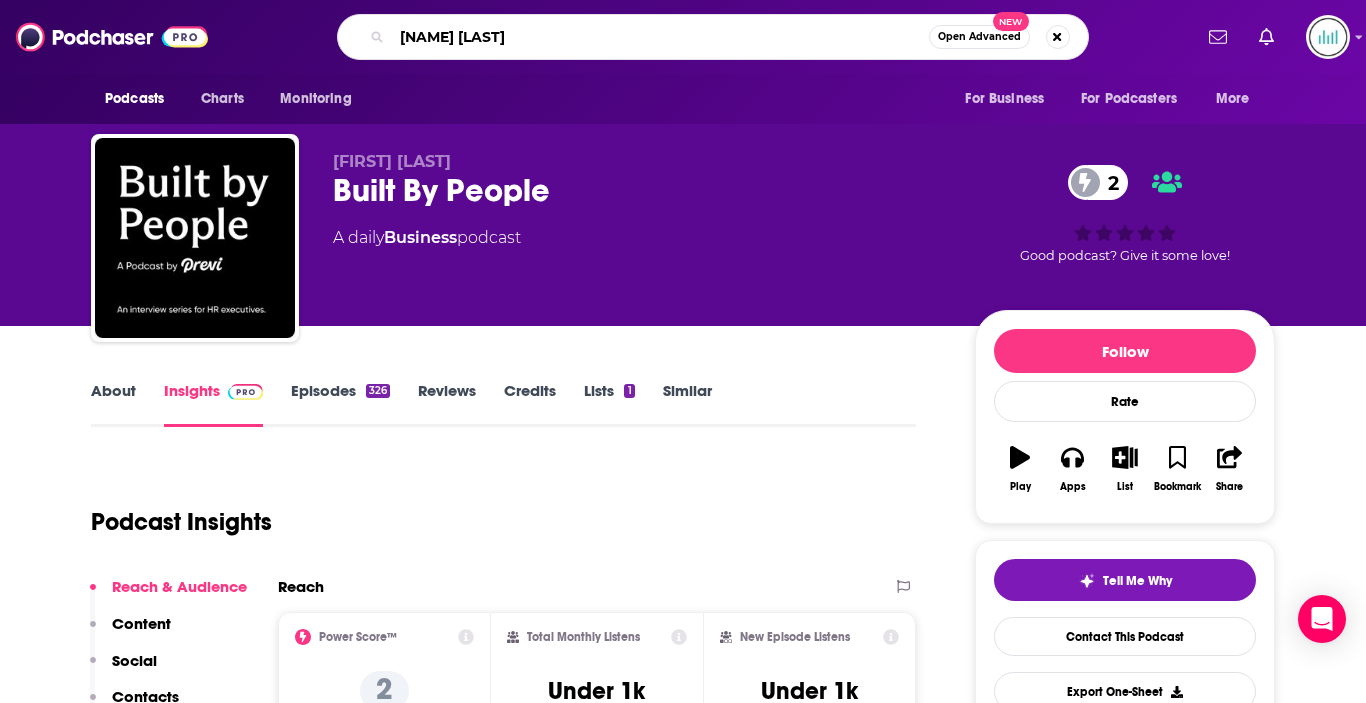 type on "[NAME] [LAST]" 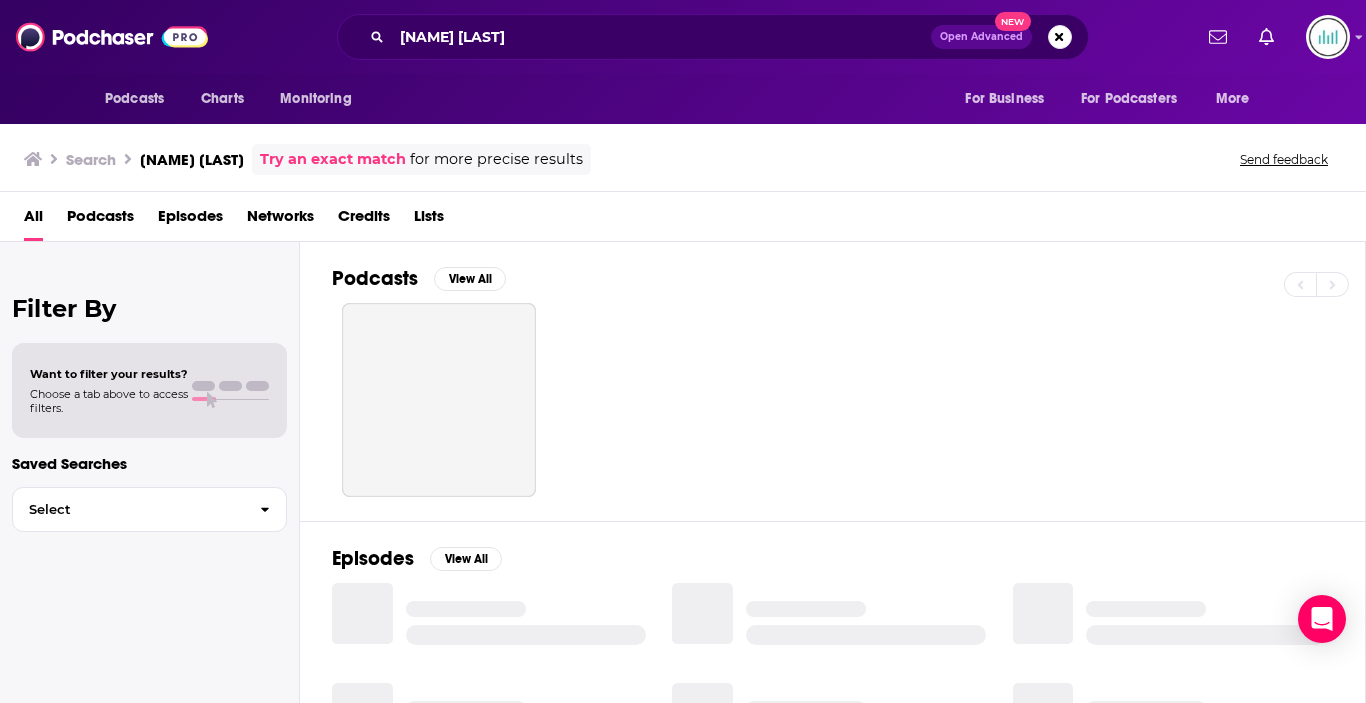 click on "Episodes" at bounding box center [190, 220] 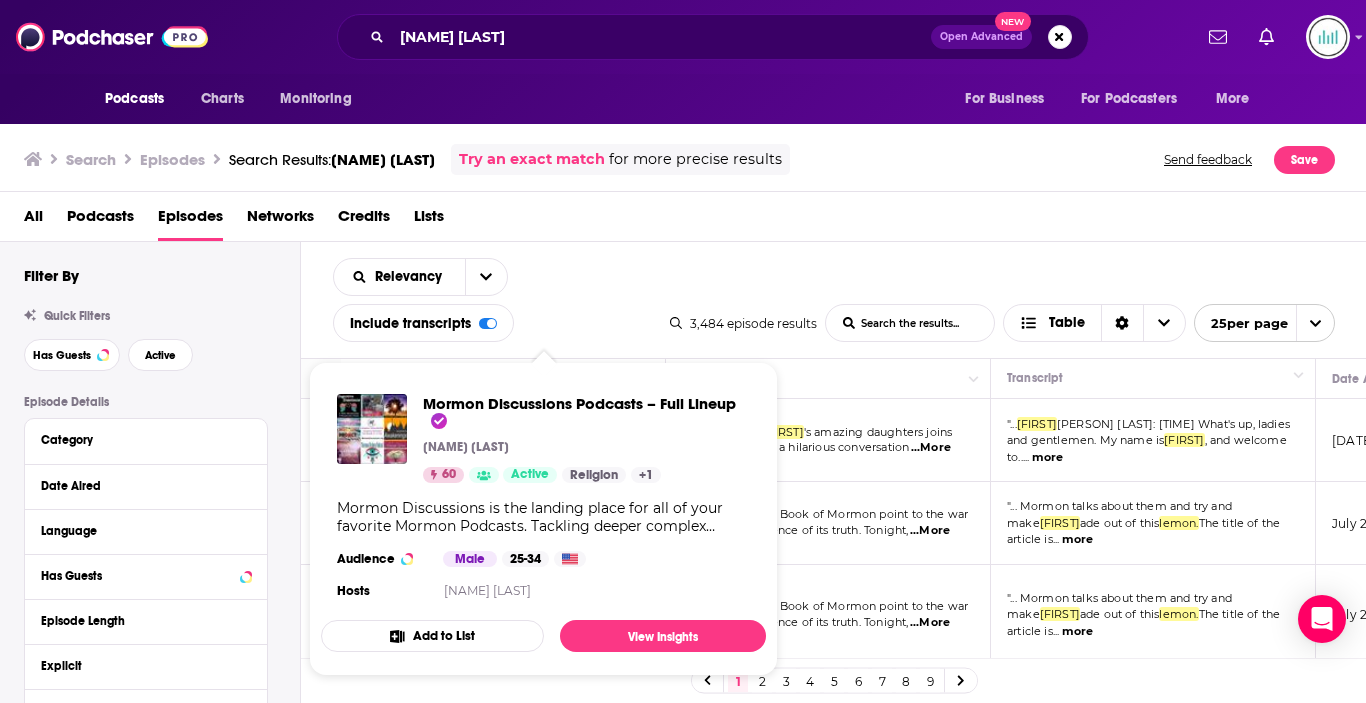 click on "All Podcasts Episodes Networks Credits Lists" at bounding box center [687, 220] 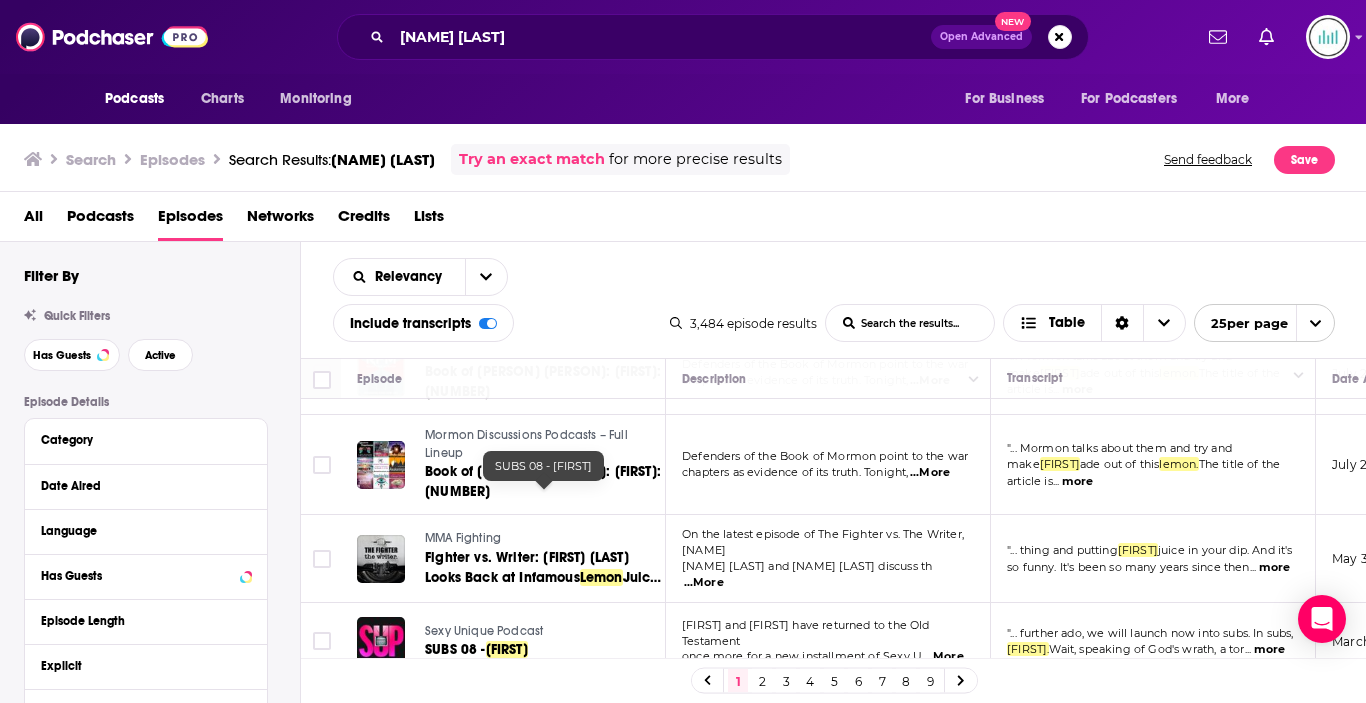 scroll, scrollTop: 0, scrollLeft: 0, axis: both 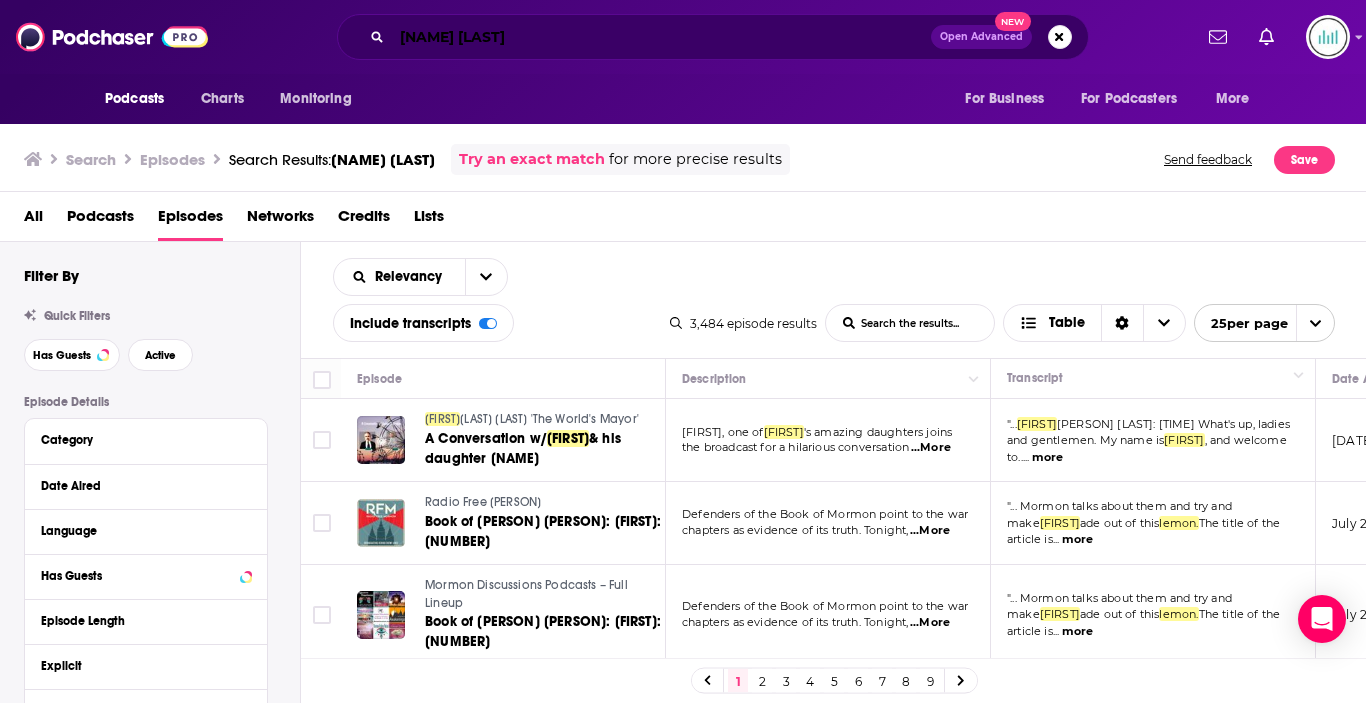 click on "[NAME] [LAST]" at bounding box center [661, 37] 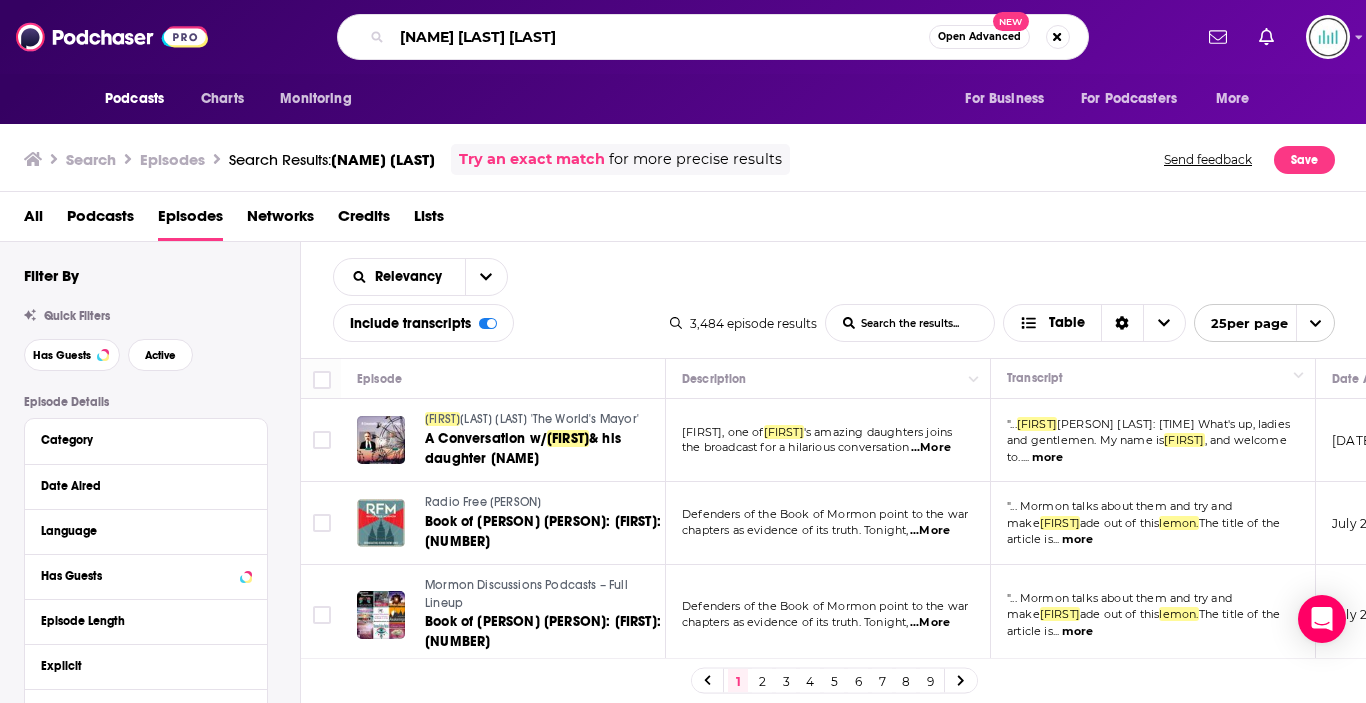 type on "[NAME] [LAST] [LAST]" 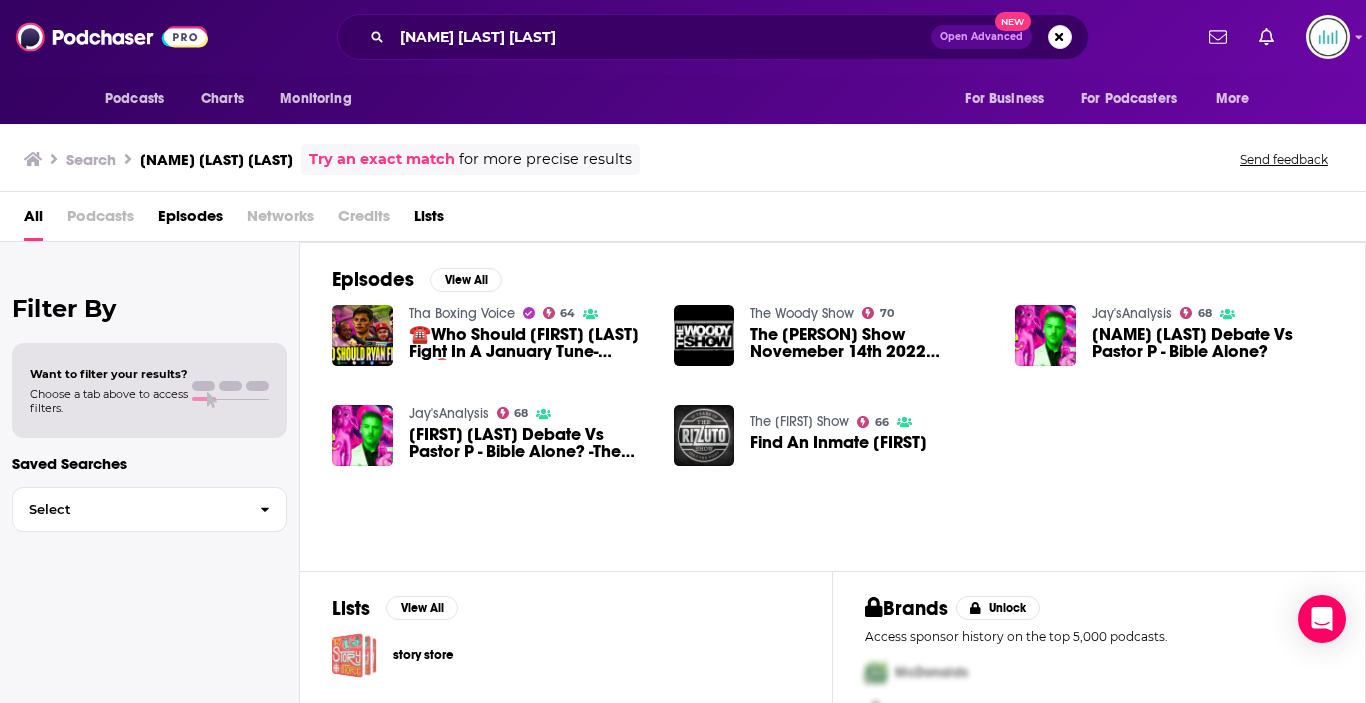 scroll, scrollTop: 94, scrollLeft: 0, axis: vertical 